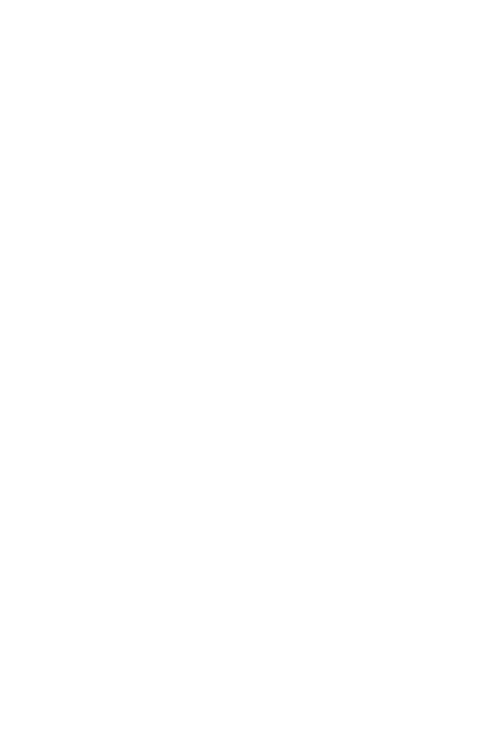 scroll, scrollTop: 0, scrollLeft: 0, axis: both 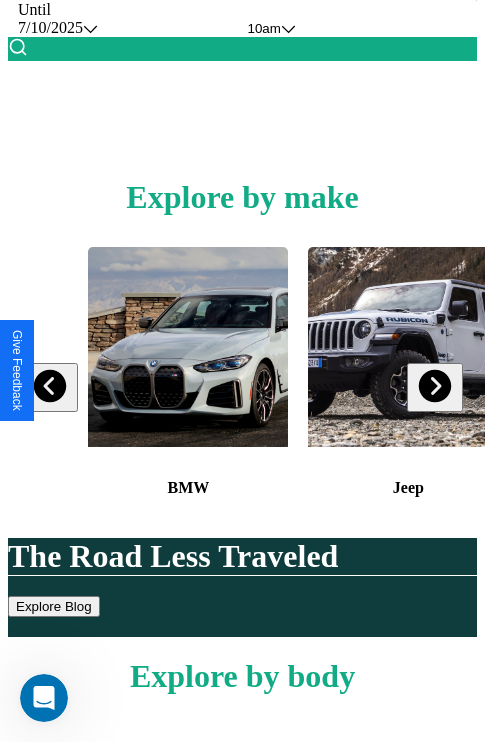 click at bounding box center [434, 386] 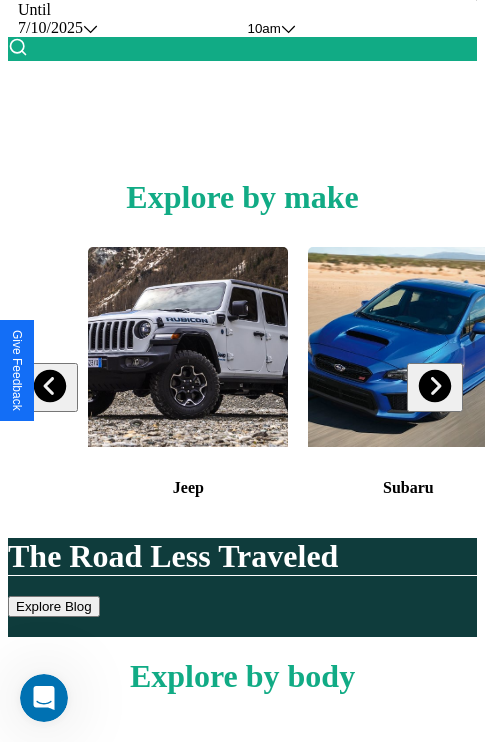 click at bounding box center (434, 386) 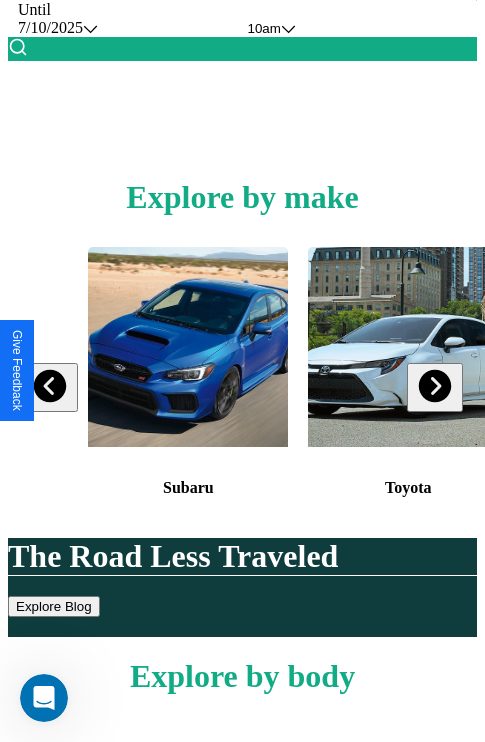 click at bounding box center (434, 386) 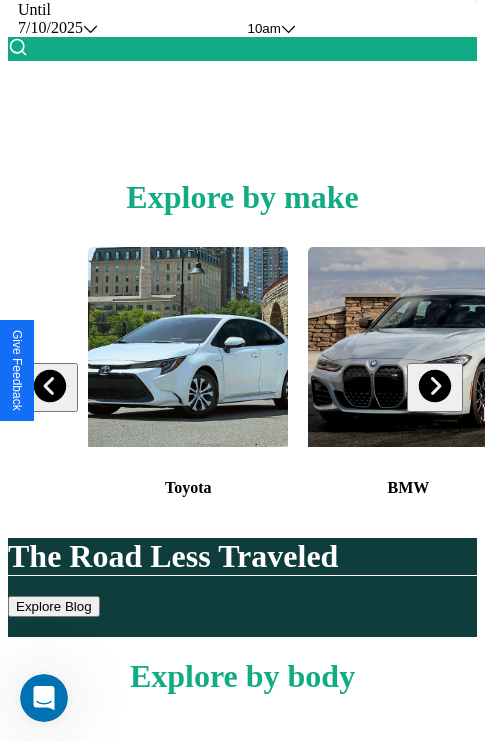 click at bounding box center (434, 386) 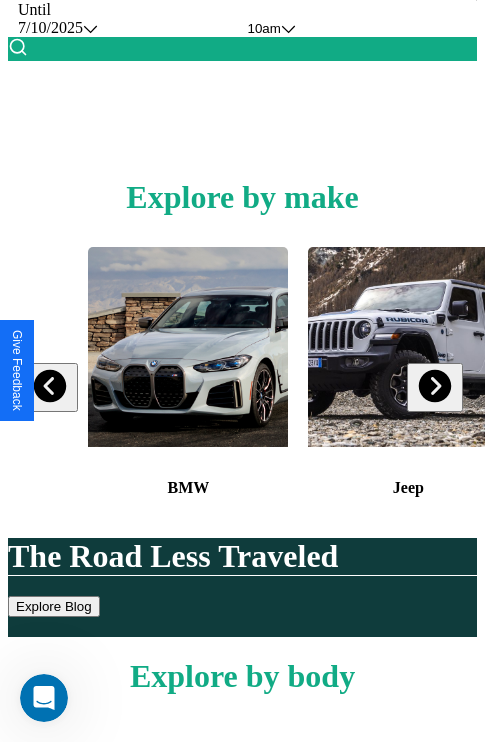 click at bounding box center [434, 386] 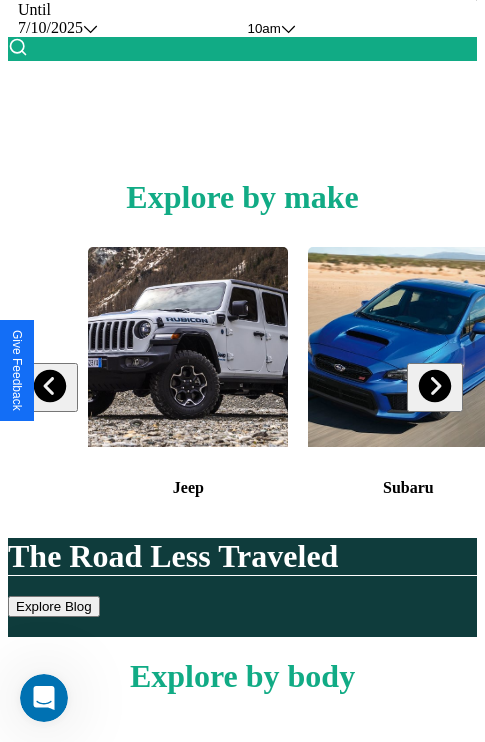 click at bounding box center (434, 386) 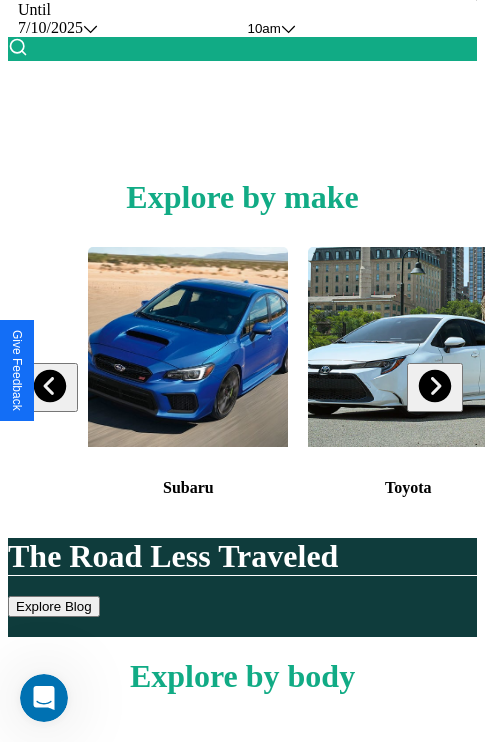 click at bounding box center [434, 386] 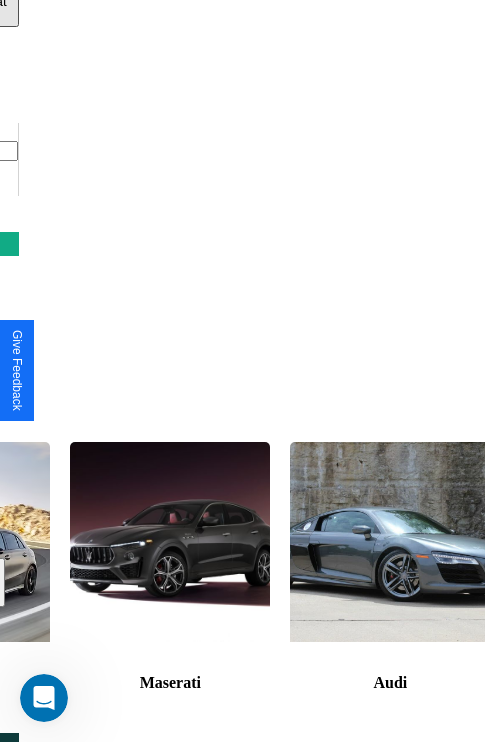 click at bounding box center [390, 542] 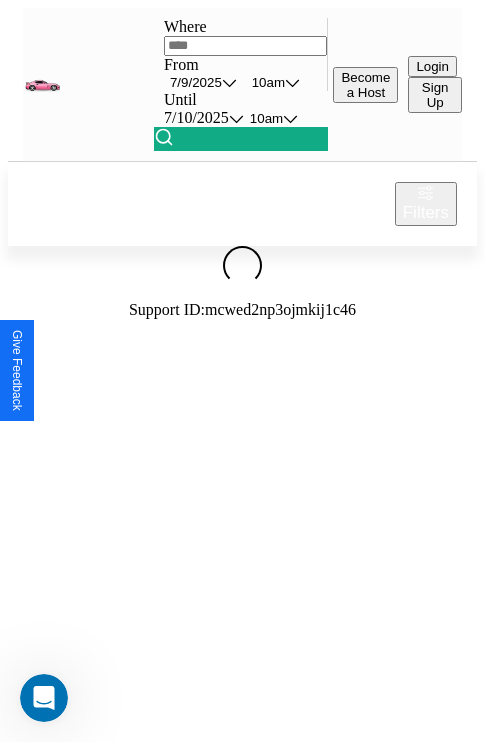 scroll, scrollTop: 0, scrollLeft: 0, axis: both 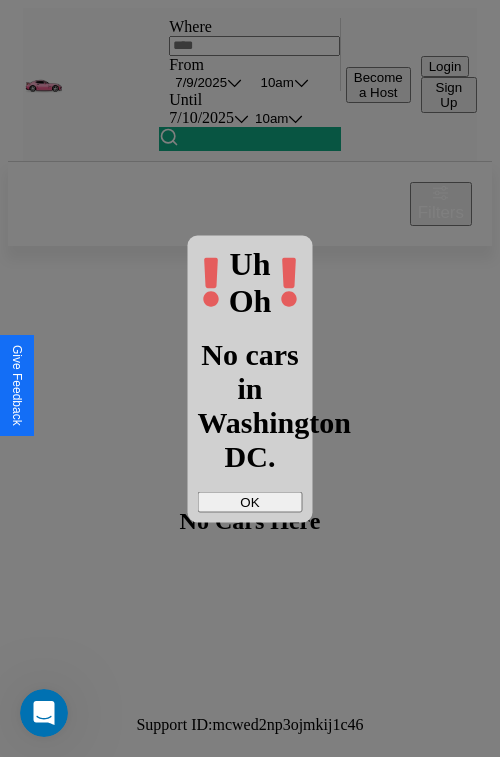 click on "OK" at bounding box center (250, 501) 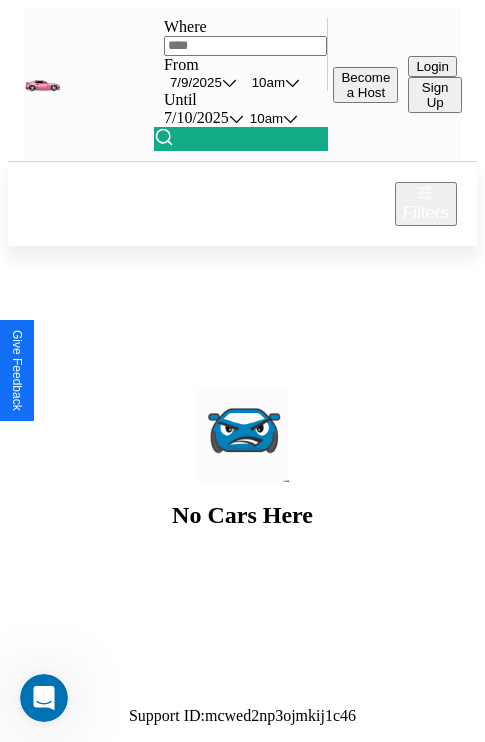 click at bounding box center [246, 46] 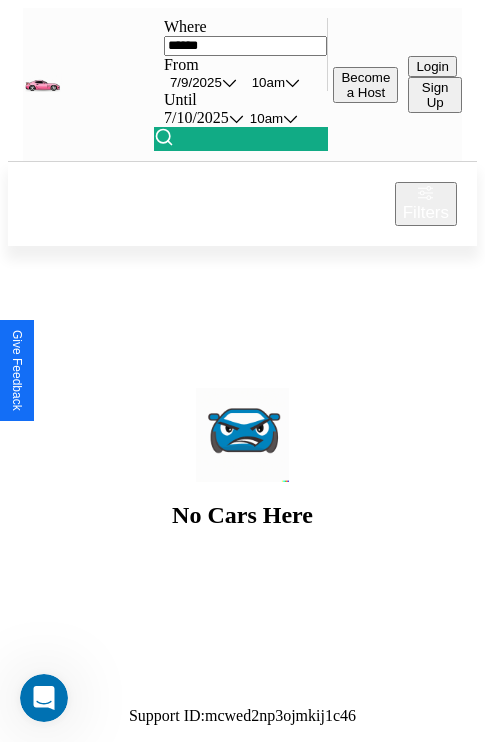 type on "******" 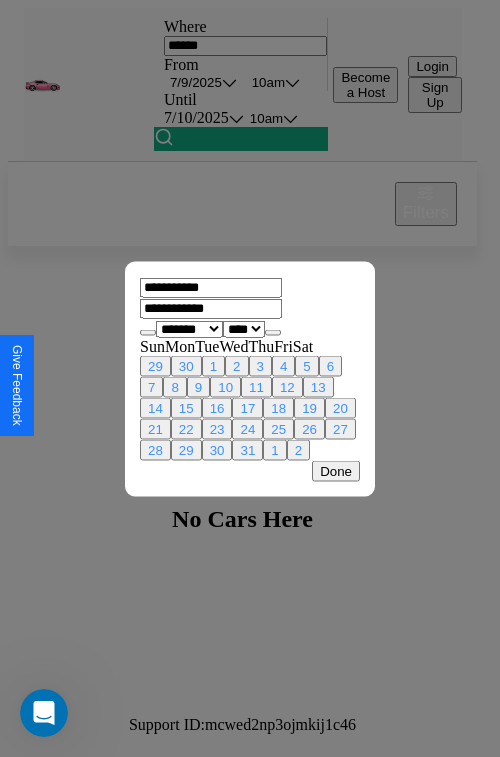 click on "******* ******** ***** ***** *** **** **** ****** ********* ******* ******** ********" at bounding box center (189, 328) 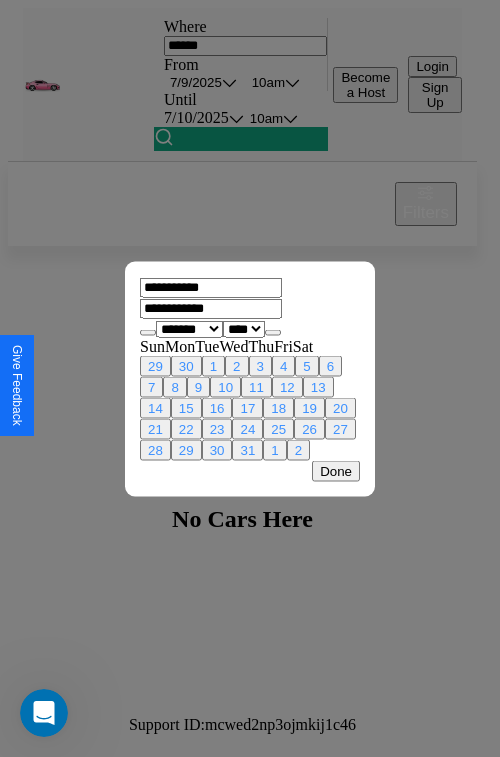 click on "19" at bounding box center [309, 407] 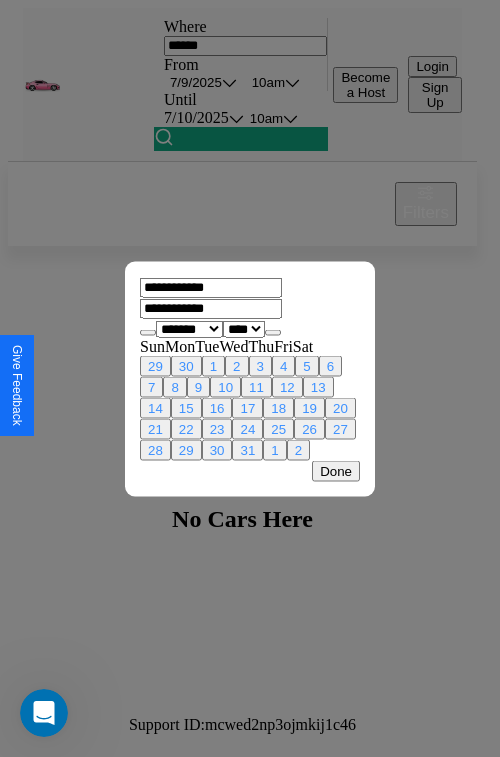 click on "29" at bounding box center (186, 449) 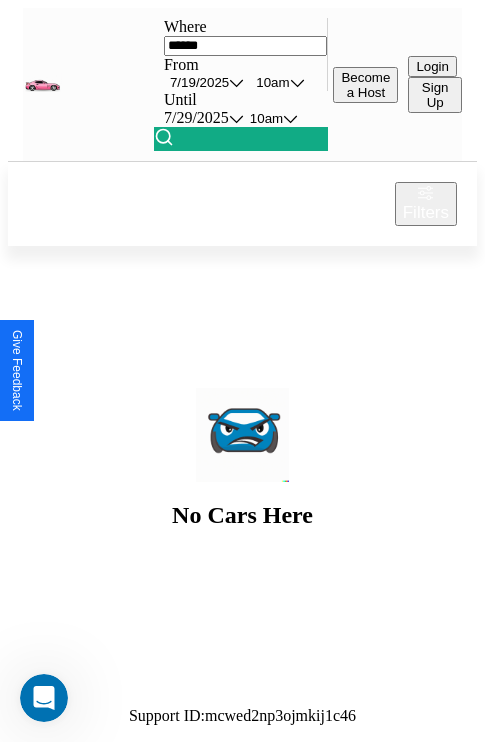 scroll, scrollTop: 0, scrollLeft: 188, axis: horizontal 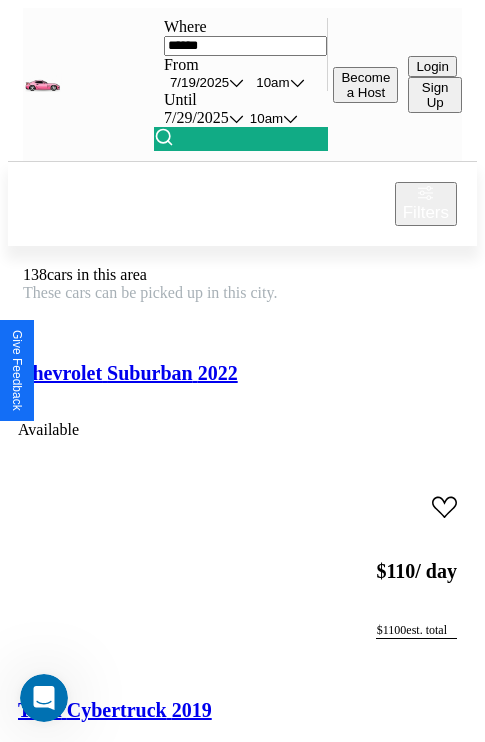 click on "Filters" at bounding box center (426, 213) 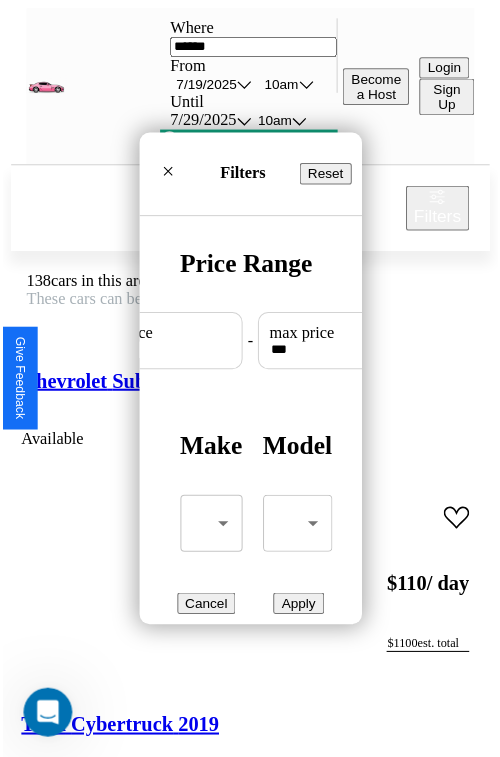 scroll, scrollTop: 59, scrollLeft: 0, axis: vertical 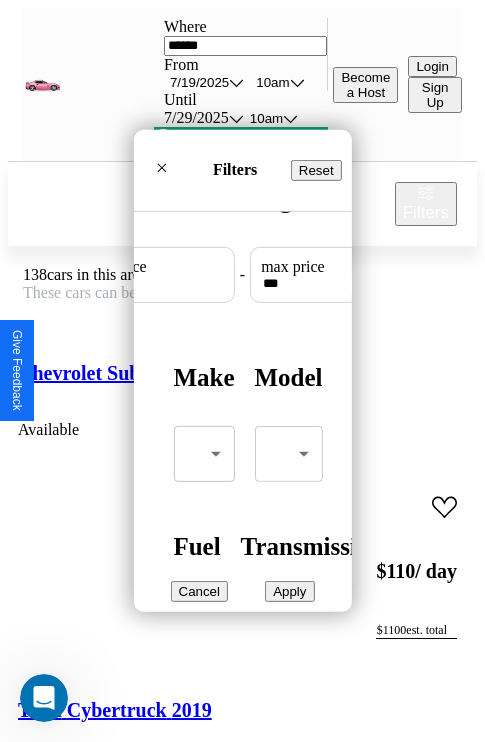 click on "CarGo Where ****** From [DATE] [TIME] Until [DATE] [TIME] Become a Host Login Sign Up [CITY] Filters 138  cars in this area These cars can be picked up in this city. Chevrolet   Suburban   2022 Available $ 110  / day $ 1100  est. total Tesla   Cybertruck   2019 Available $ 160  / day $ 1600  est. total Acura   MDX   2014 Available $ 170  / day $ 1700  est. total Subaru   XT   2014 Available $ 100  / day $ 1000  est. total Chrysler   Grand Caravan   2024 Available $ 150  / day $ 1500  est. total Jaguar   F-PACE   2019 Available $ 40  / day $ 400  est. total GMC   DK   2020 Available $ 100  / day $ 1000  est. total Lincoln   Blackwood   2018 Available $ 90  / day $ 900  est. total Ford   Courier   2021 Available $ 170  / day $ 1700  est. total Acura   ILX   2023 Available $ 170  / day $ 1700  est. total Lincoln   Mark LT   2019 Available $ 90  / day $ 900  est. total Mazda   GLC   2016 Available $ 200  / day $ 2000  est. total Maserati   Grecale   2019 Unavailable $ 190  / day $ 1900  est. total     $" at bounding box center (242, 23443) 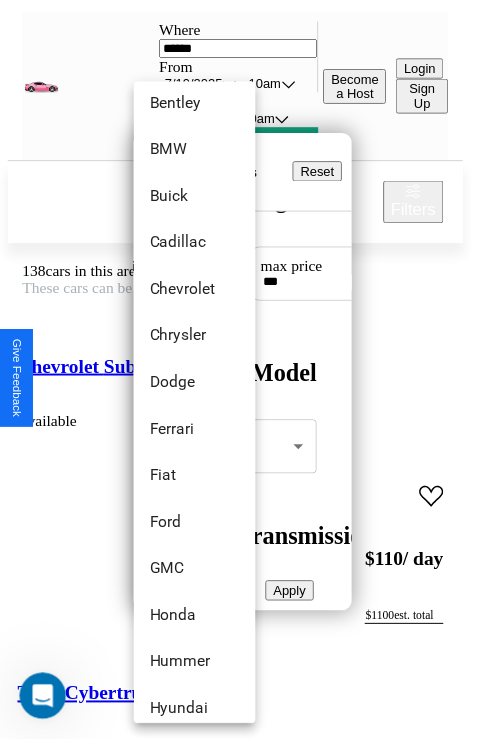 scroll, scrollTop: 278, scrollLeft: 0, axis: vertical 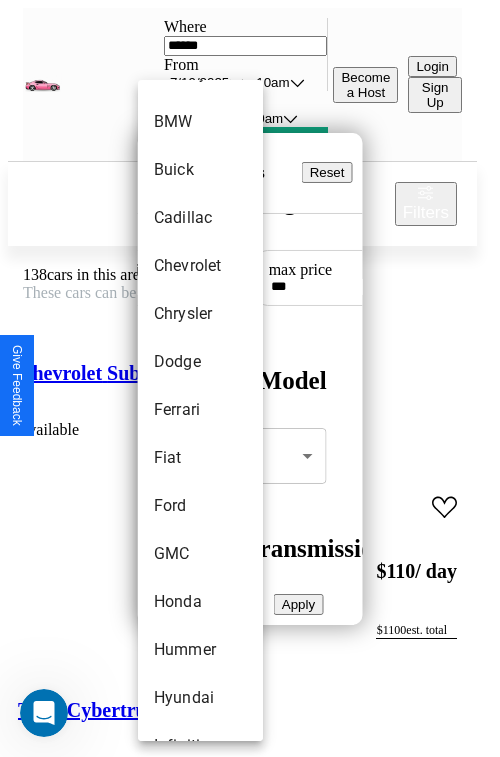 click on "Ferrari" at bounding box center [200, 410] 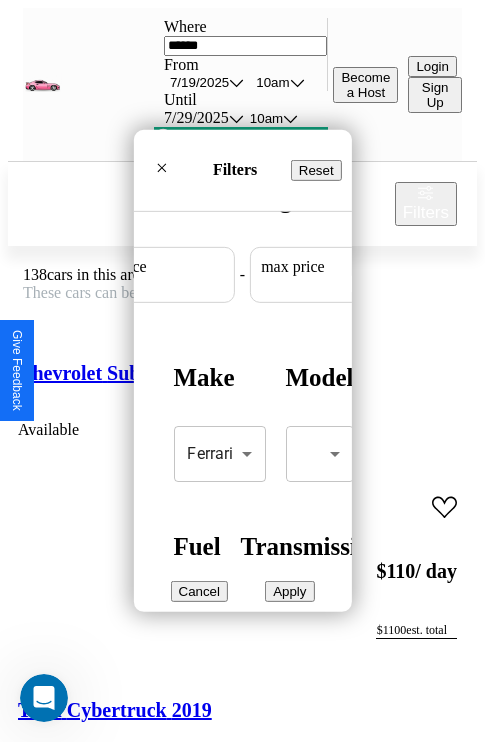 scroll, scrollTop: 59, scrollLeft: 124, axis: both 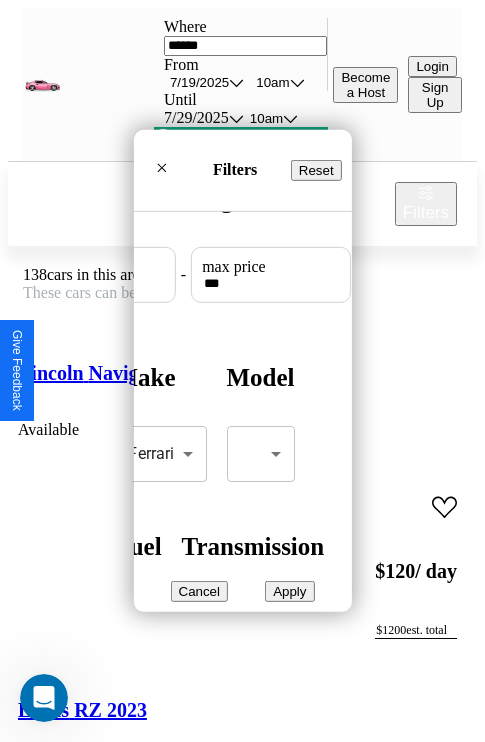 type on "***" 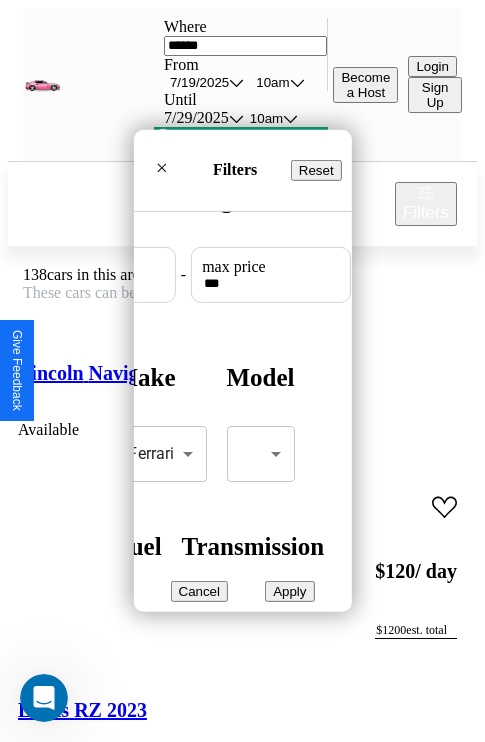 scroll, scrollTop: 59, scrollLeft: 0, axis: vertical 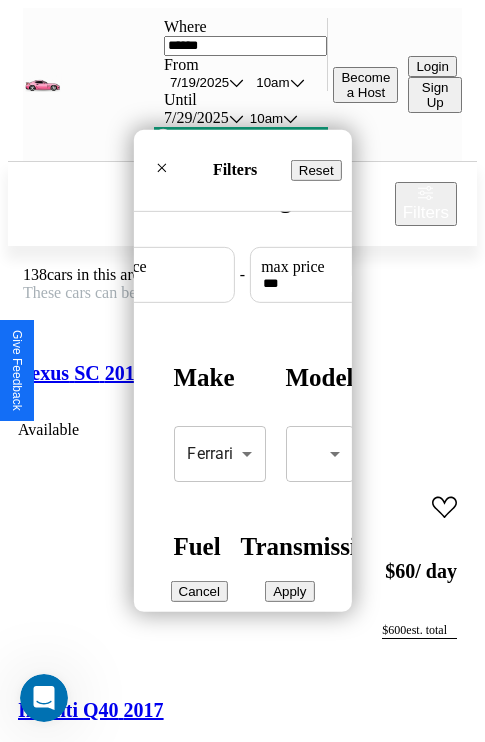 type on "**" 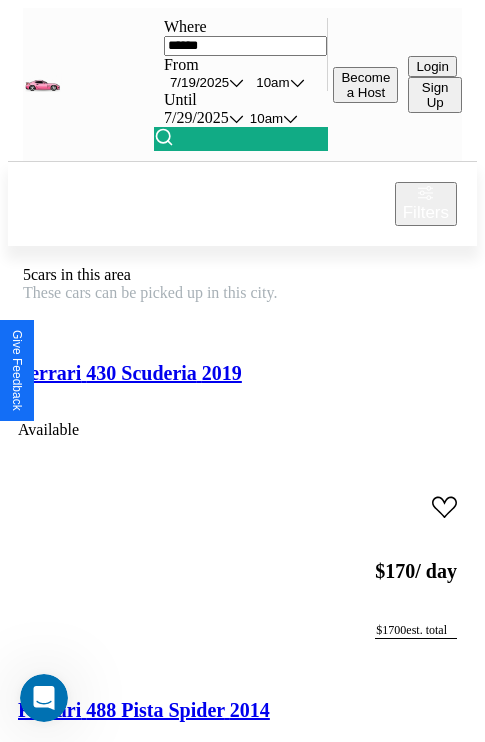 scroll, scrollTop: 46, scrollLeft: 112, axis: both 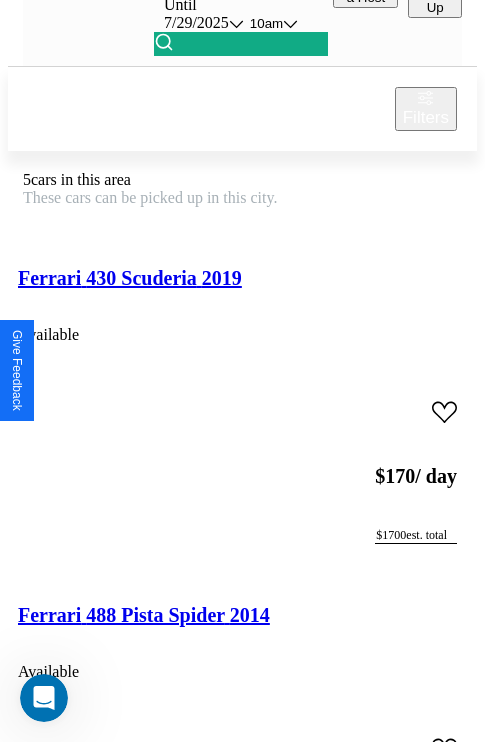 click on "Ferrari   F50   2024" at bounding box center (91, 952) 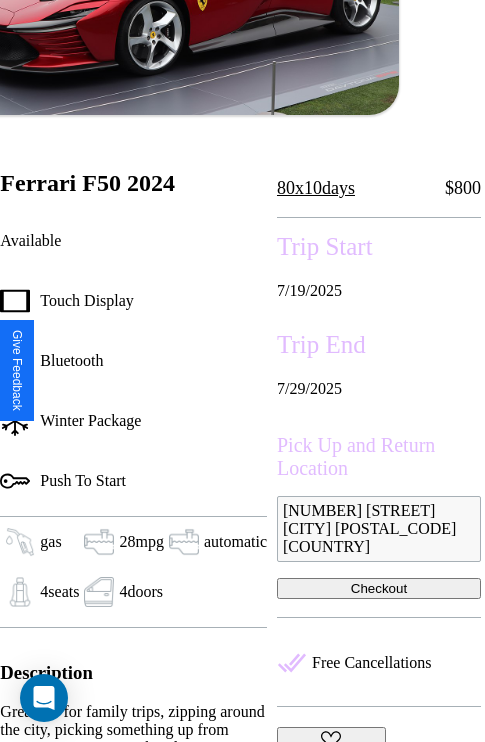 scroll, scrollTop: 387, scrollLeft: 84, axis: both 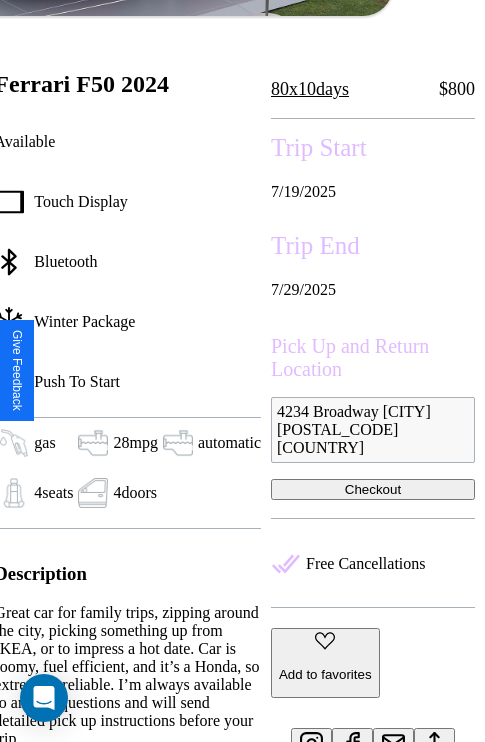 click on "Checkout" at bounding box center [373, 489] 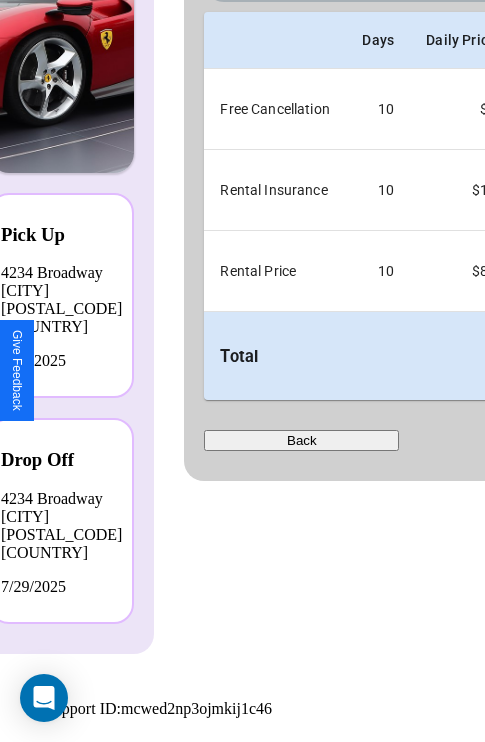 scroll, scrollTop: 0, scrollLeft: 0, axis: both 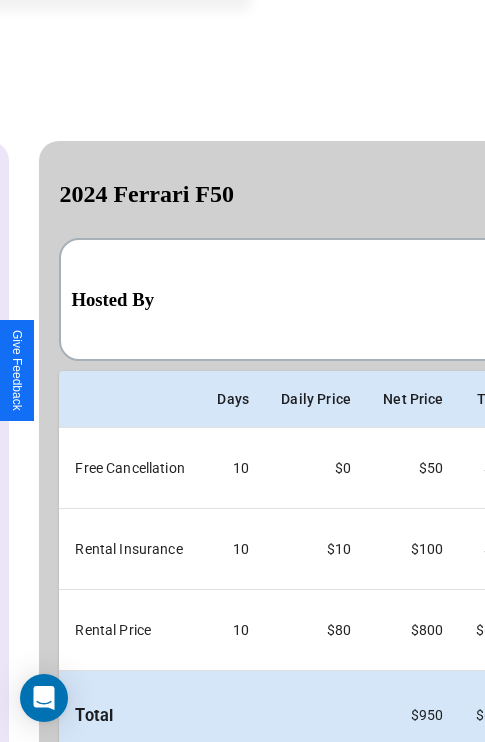 click on "Back" at bounding box center [156, 799] 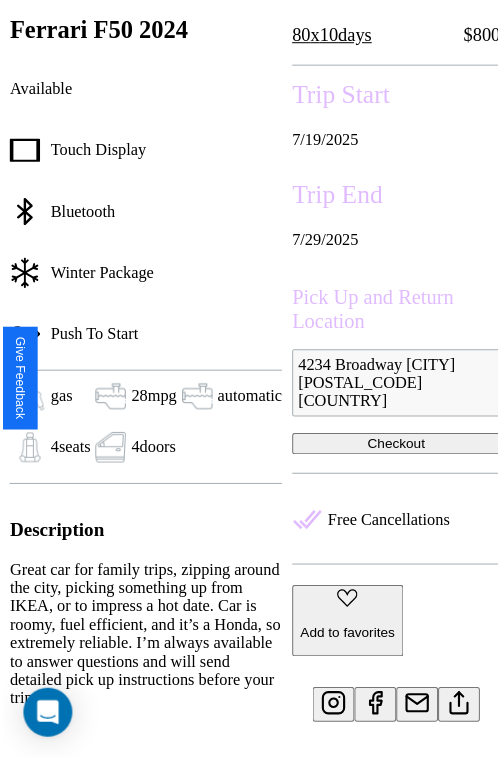 scroll, scrollTop: 600, scrollLeft: 84, axis: both 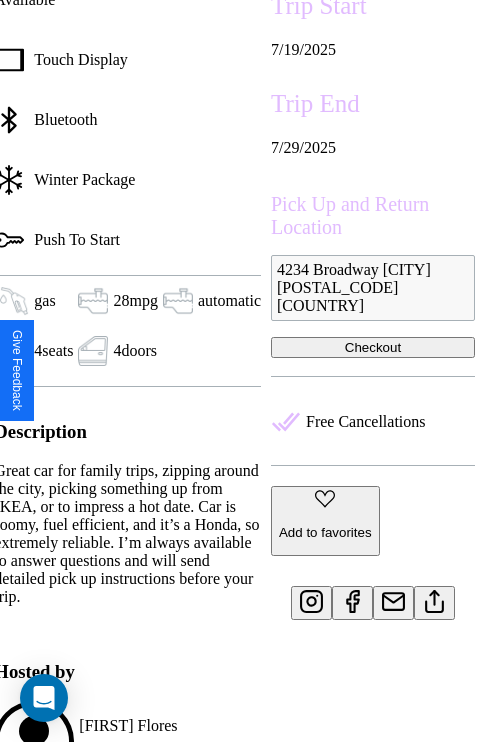 click on "Add to favorites" at bounding box center (325, 532) 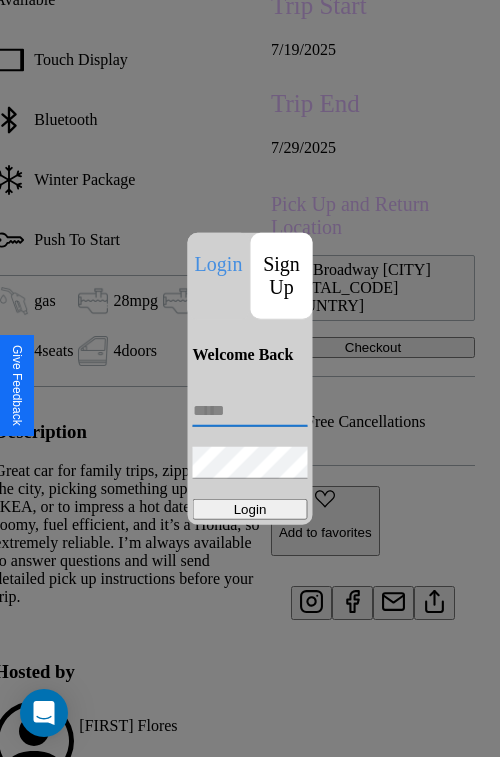 click at bounding box center [250, 411] 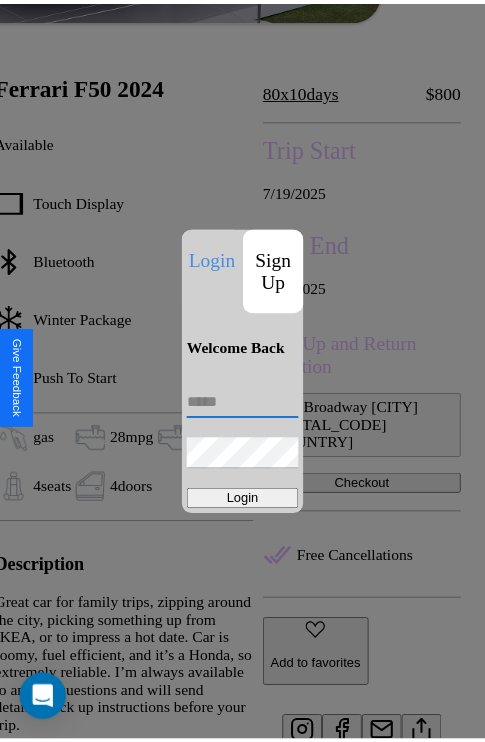 scroll, scrollTop: 451, scrollLeft: 84, axis: both 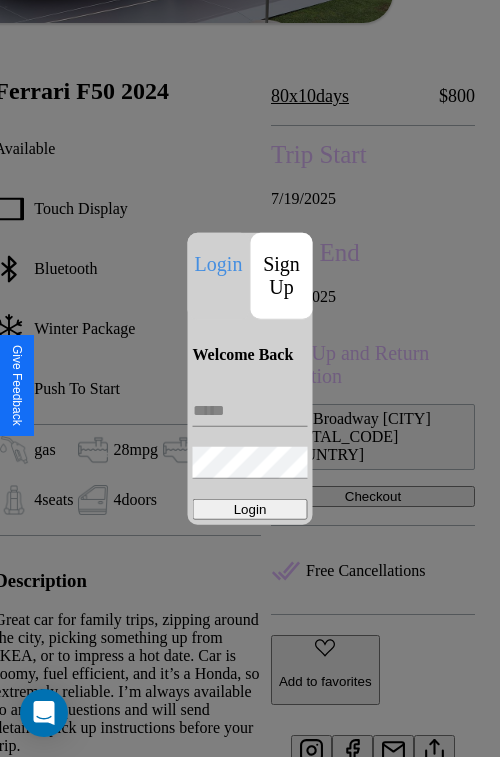 click at bounding box center [250, 378] 